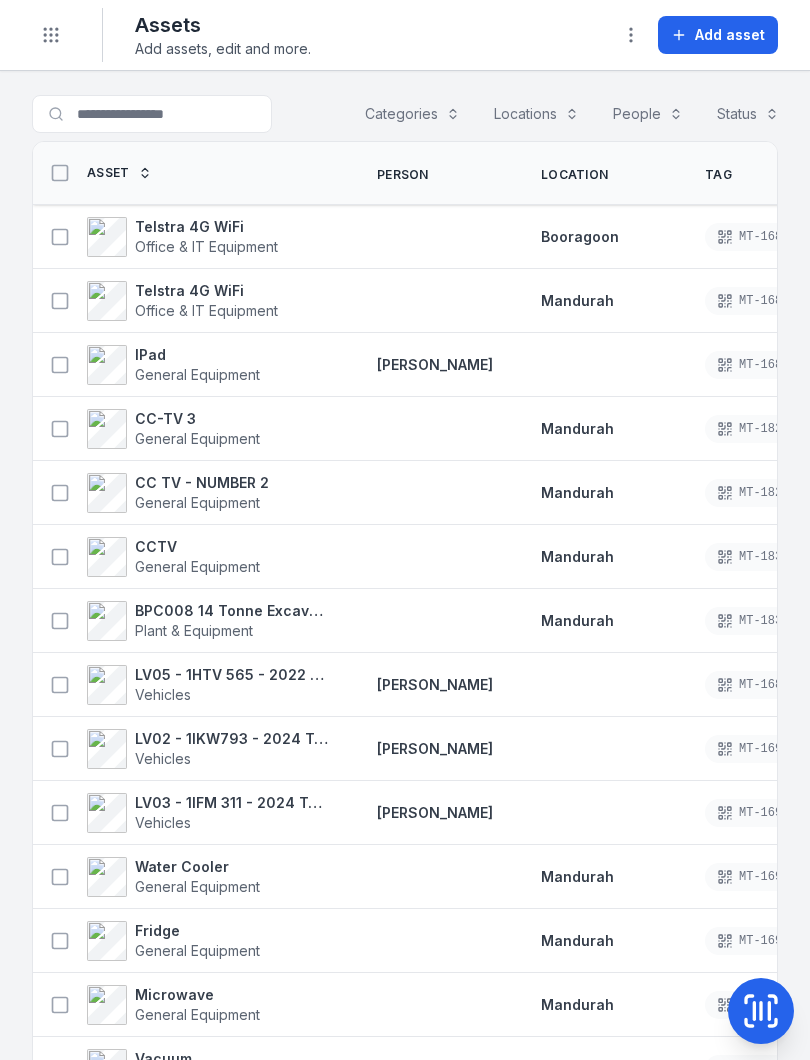 scroll, scrollTop: 0, scrollLeft: 0, axis: both 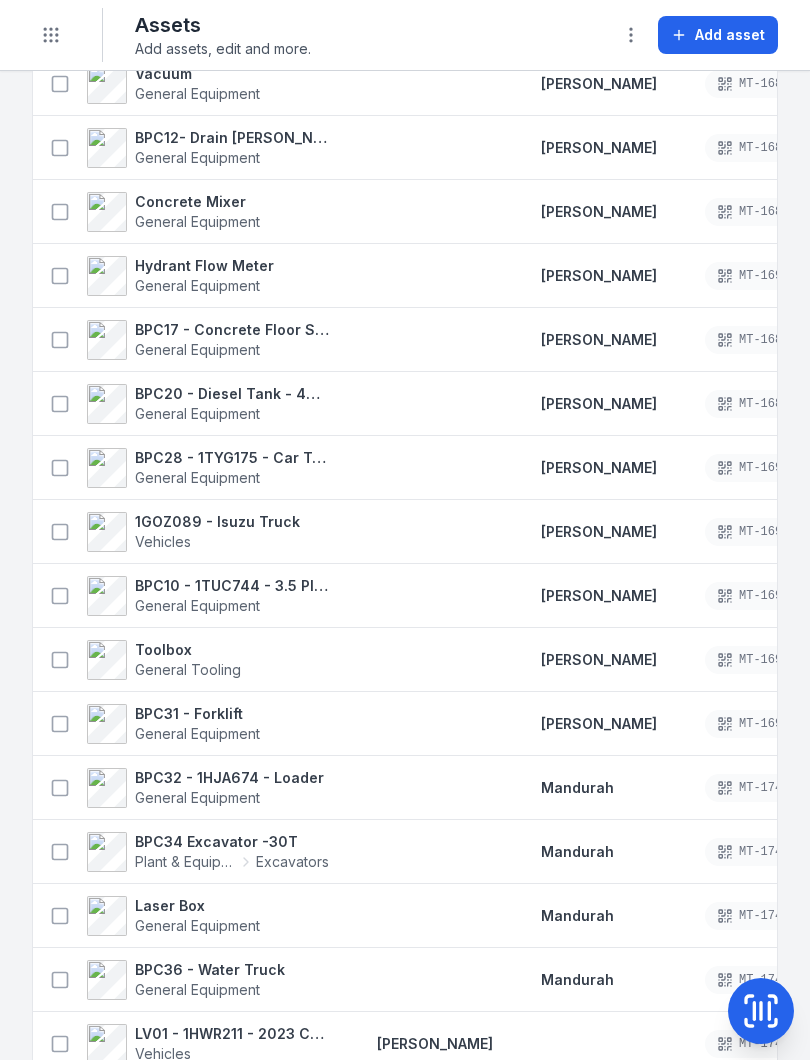 click 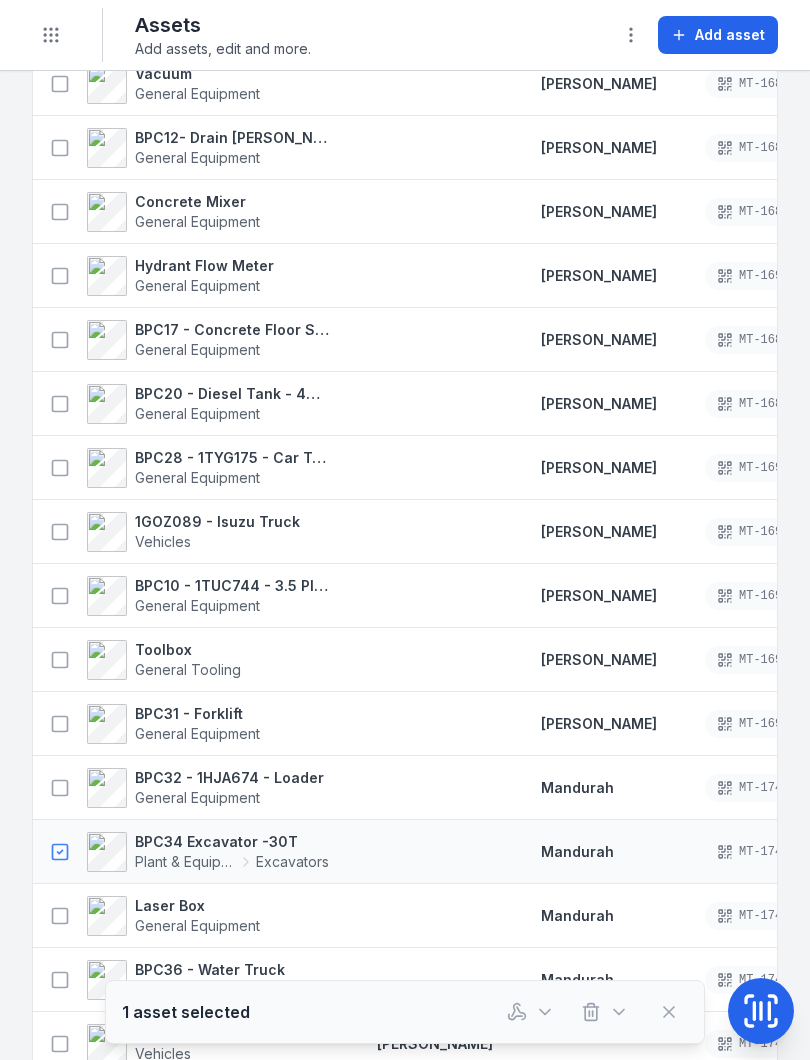 click 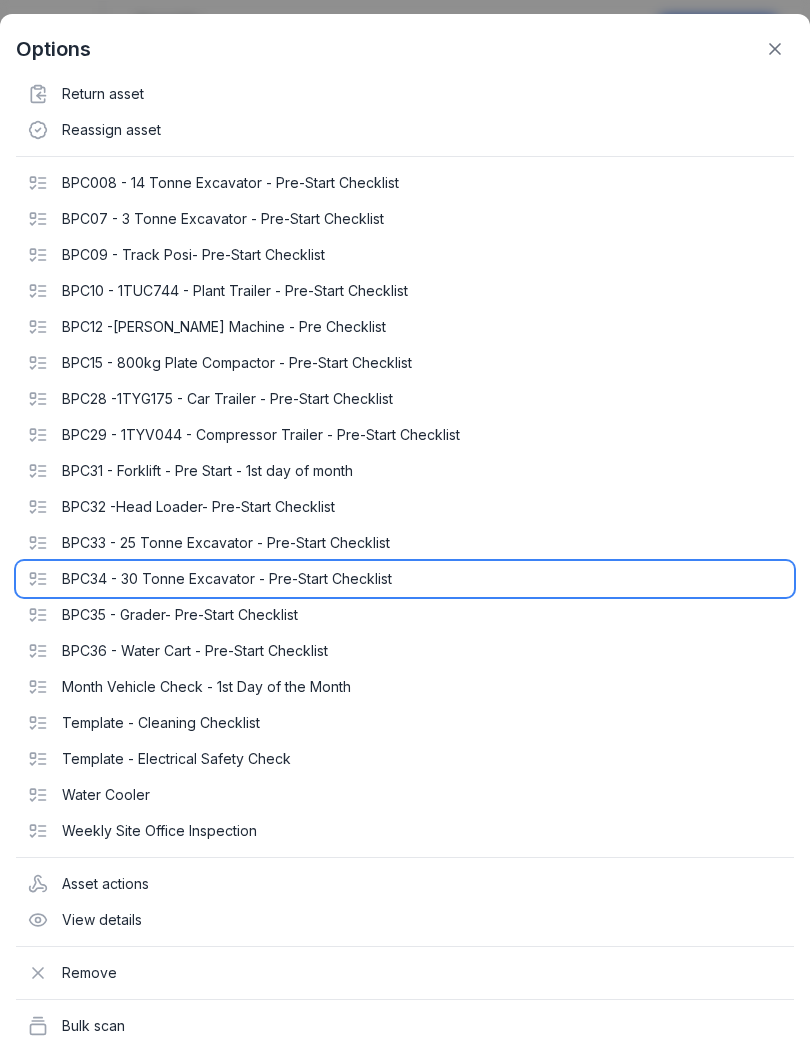 click 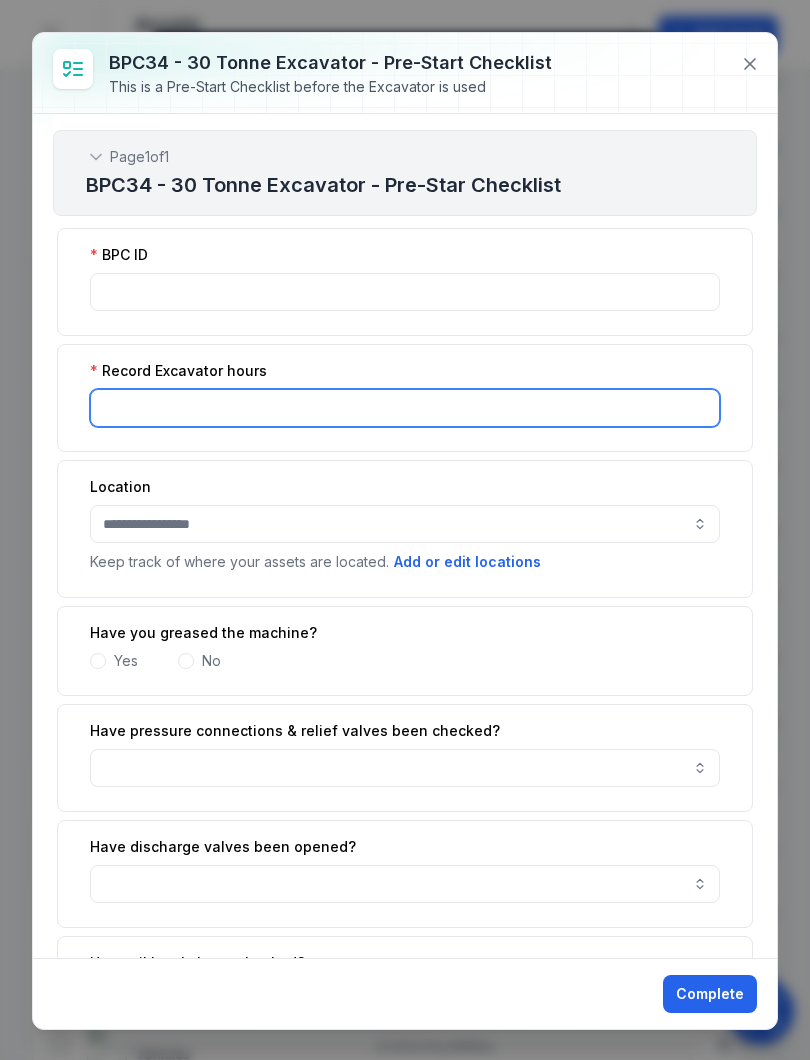 click at bounding box center [405, 408] 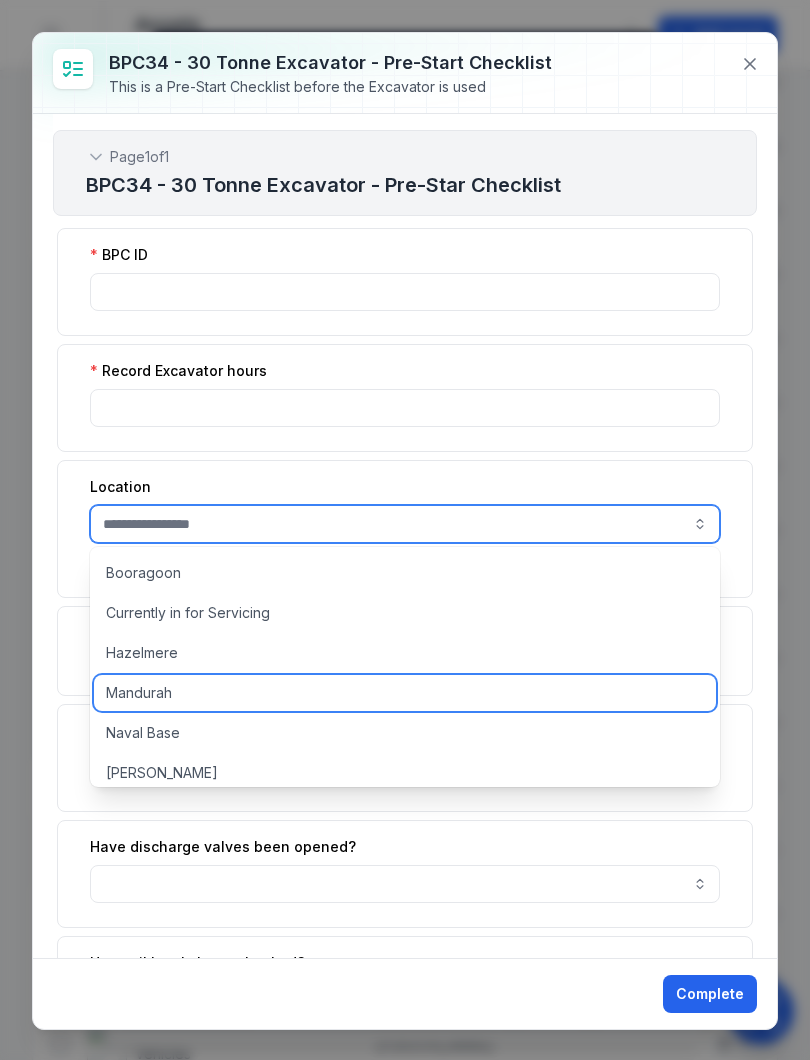 click on "Mandurah" at bounding box center (405, 693) 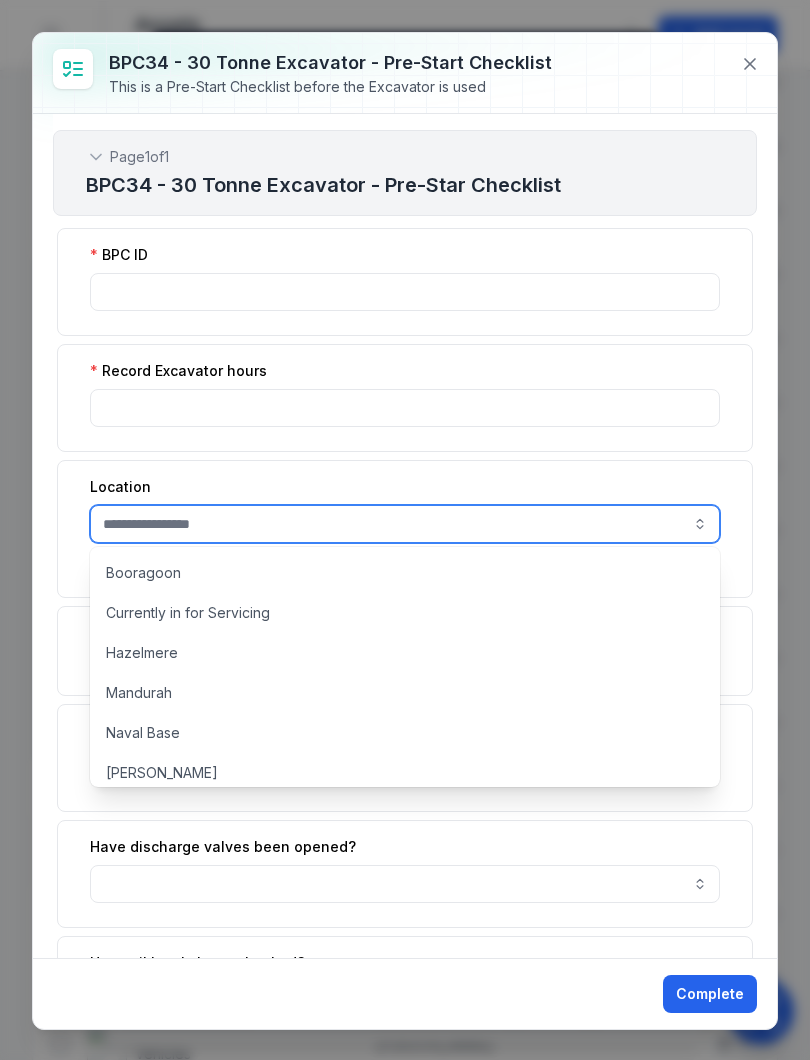 type on "********" 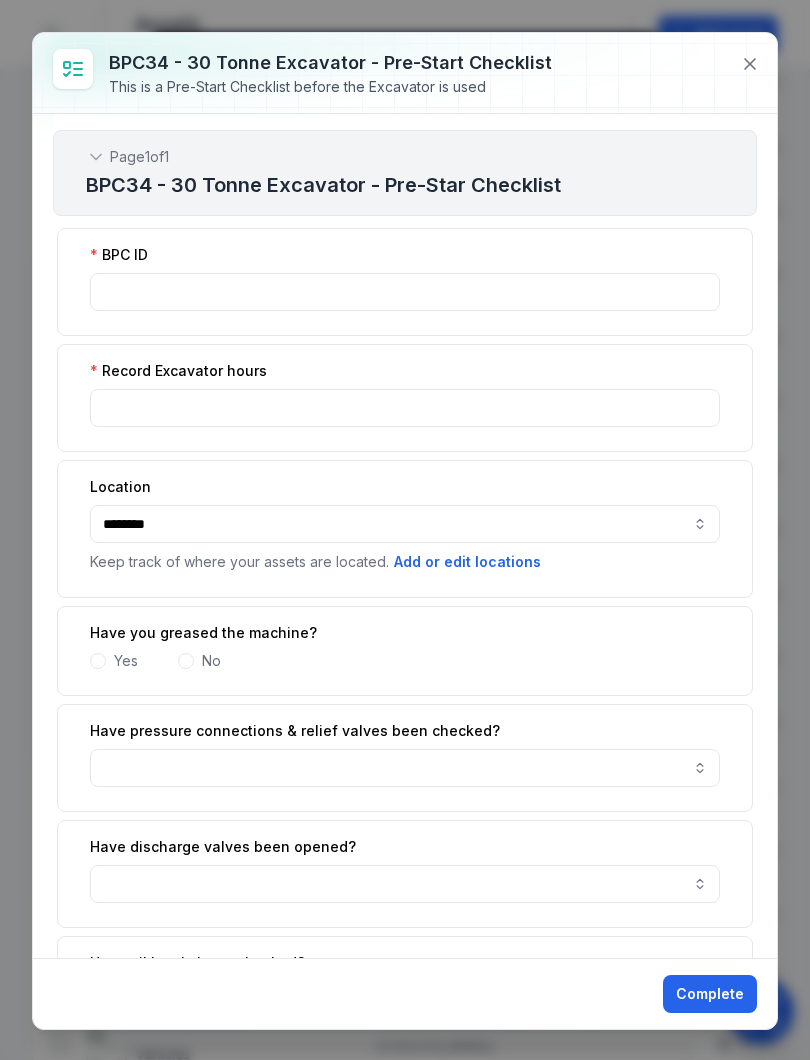 click at bounding box center [98, 661] 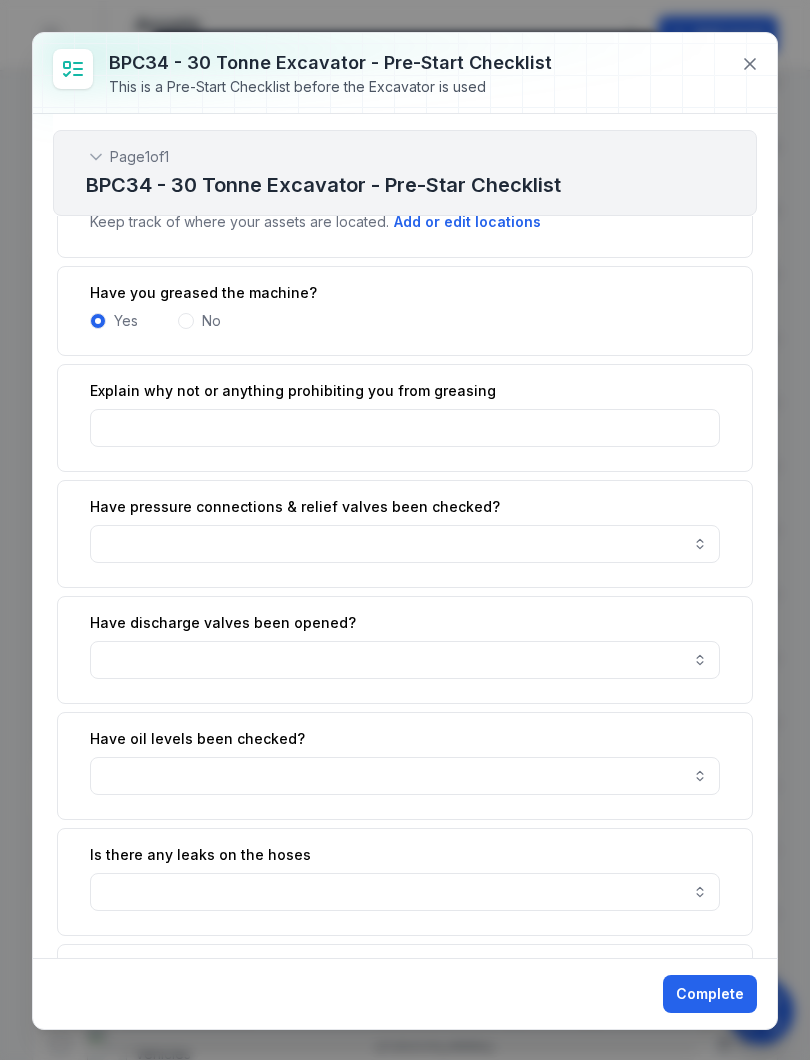 scroll, scrollTop: 351, scrollLeft: 0, axis: vertical 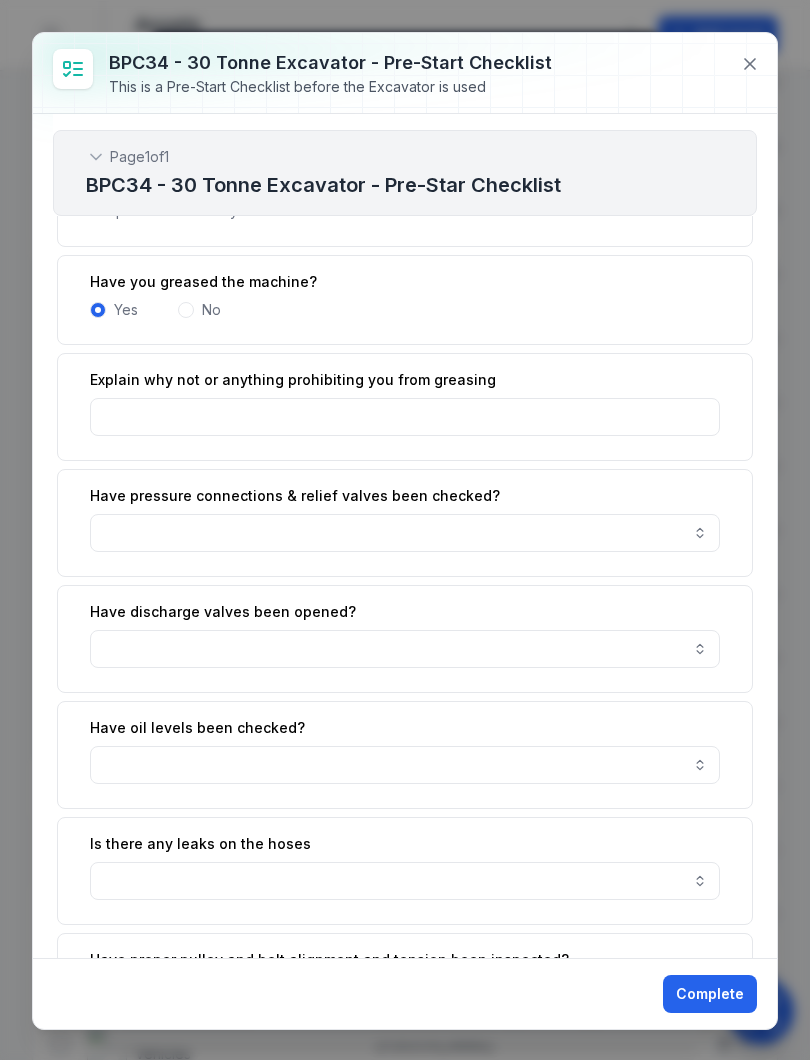click at bounding box center [405, 765] 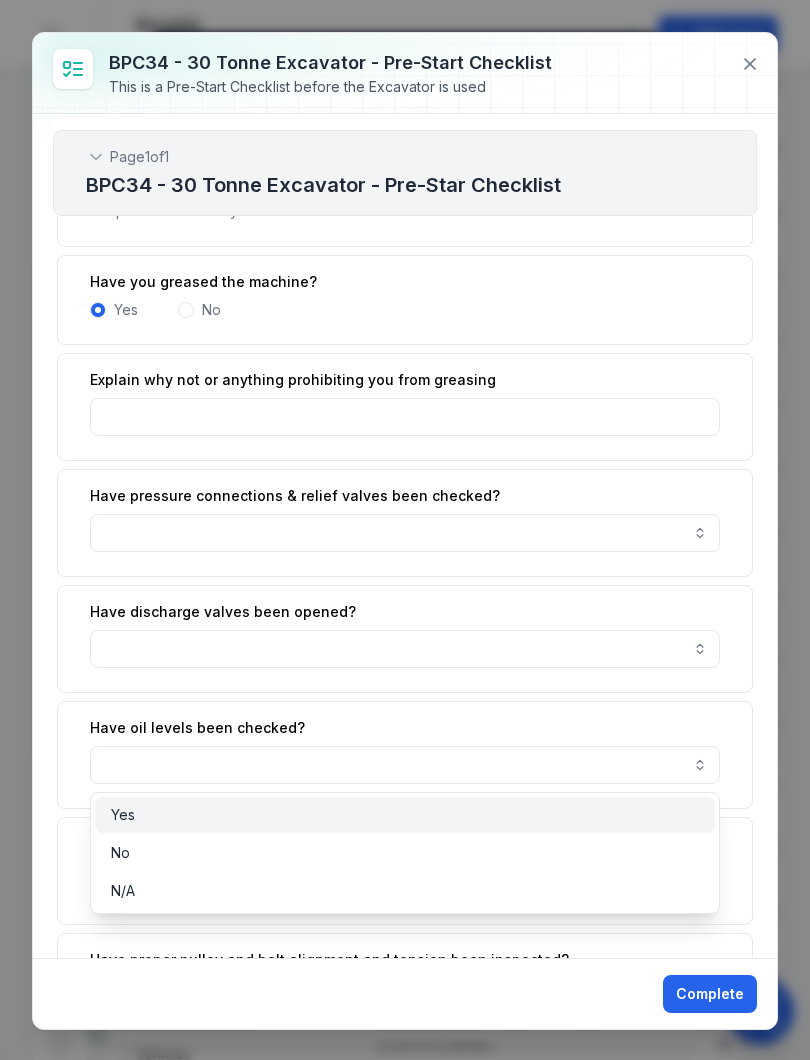 click on "Yes" at bounding box center [405, 815] 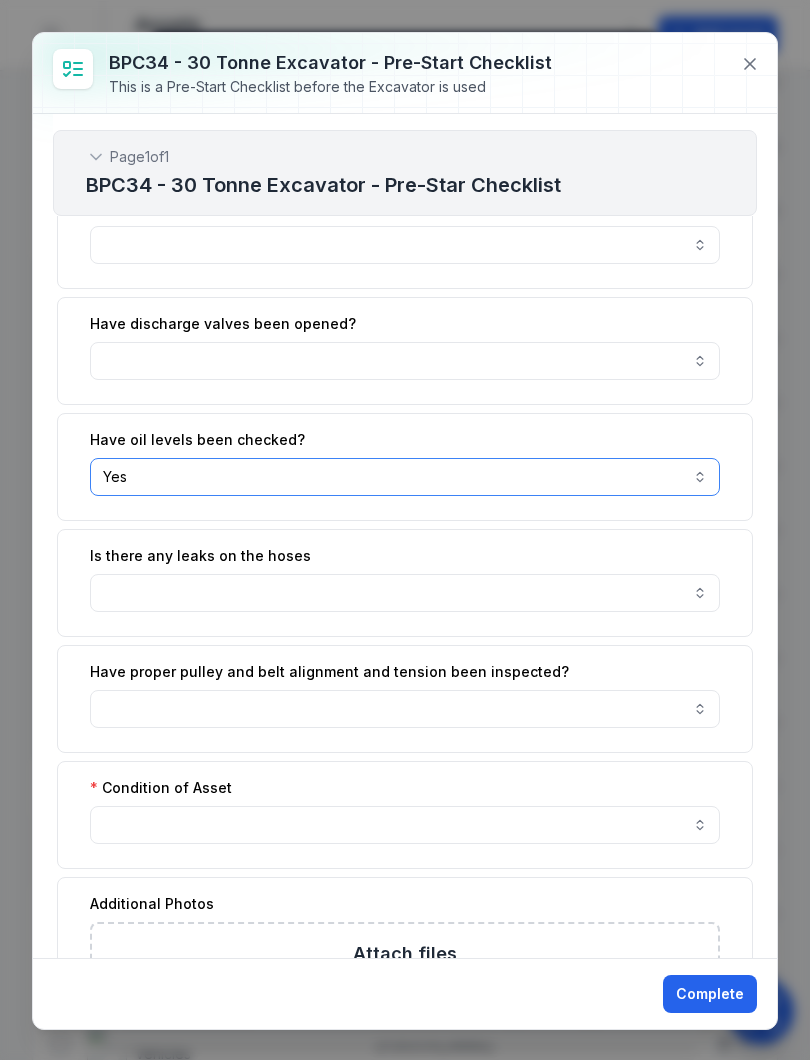 scroll, scrollTop: 642, scrollLeft: 0, axis: vertical 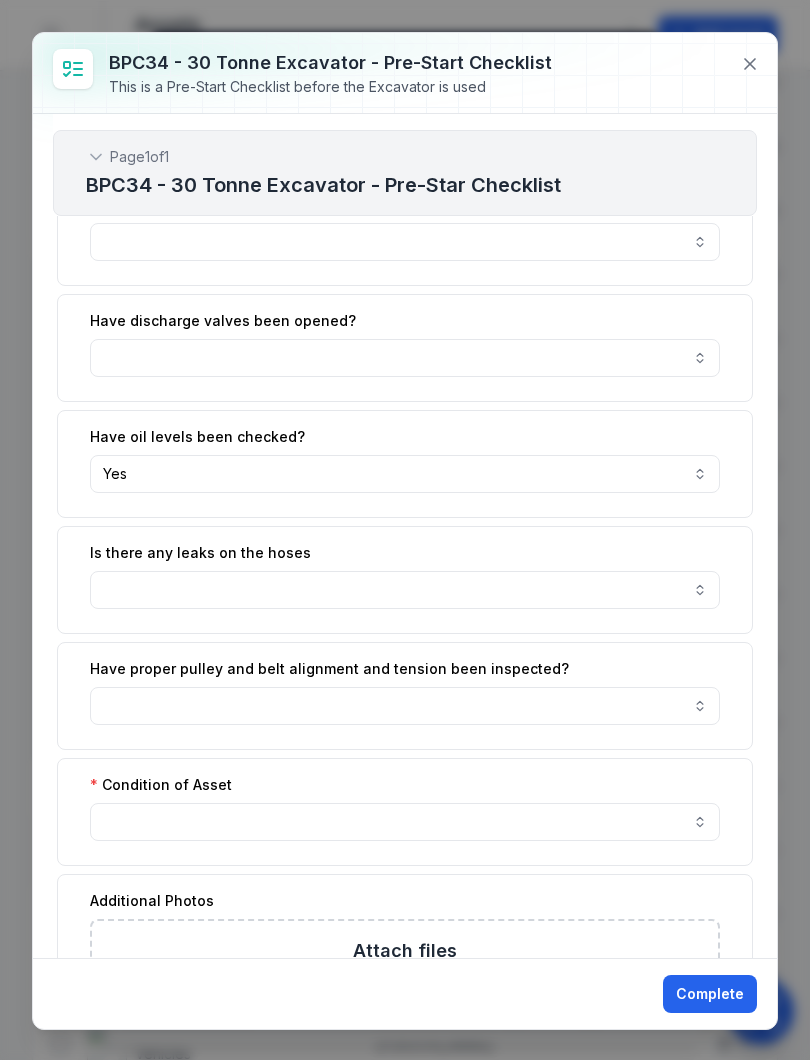 click at bounding box center [405, 590] 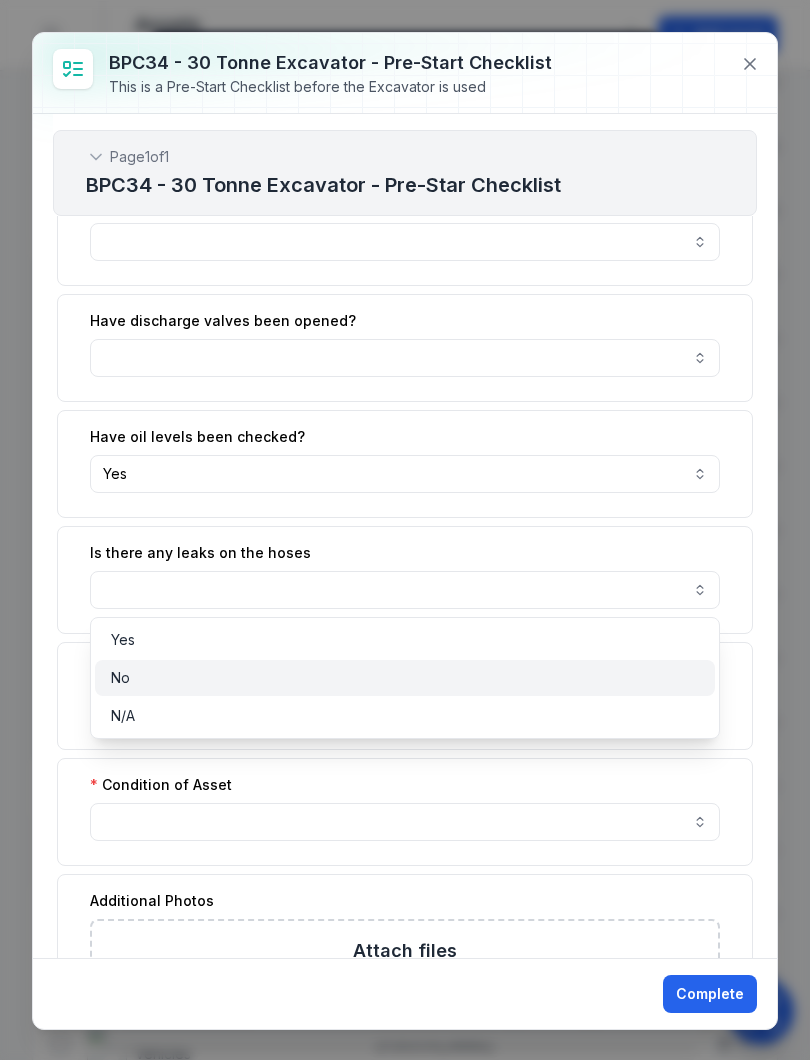 click on "No" at bounding box center (405, 678) 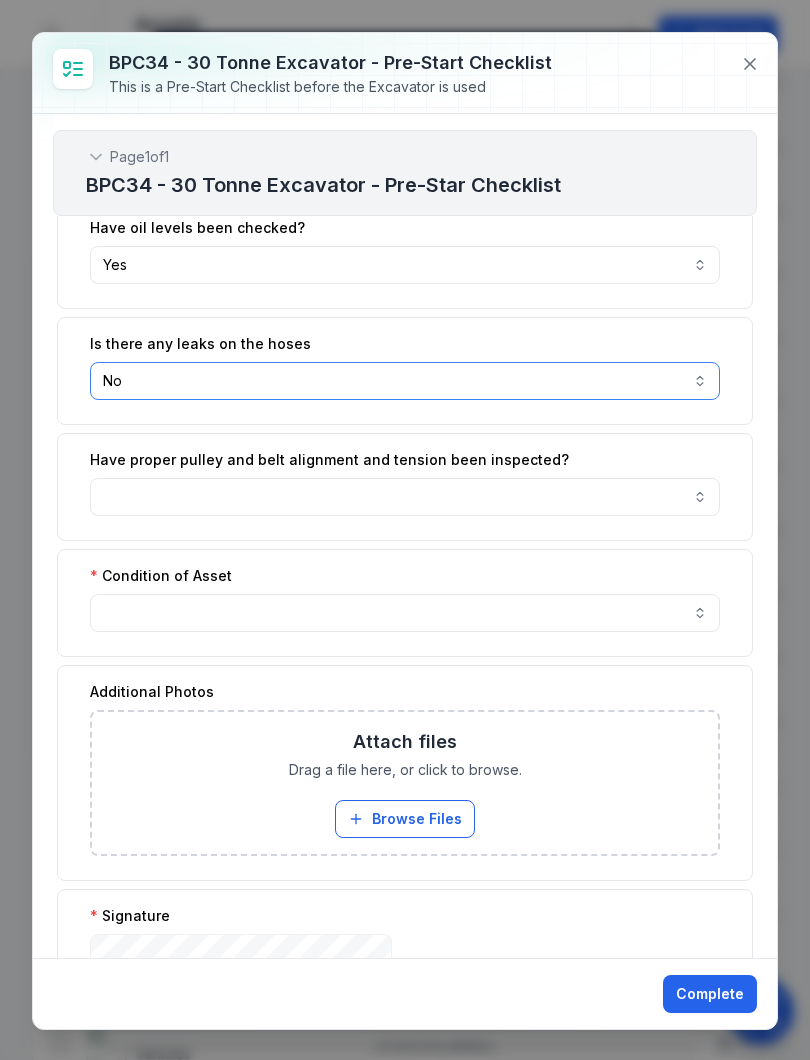 scroll, scrollTop: 854, scrollLeft: 0, axis: vertical 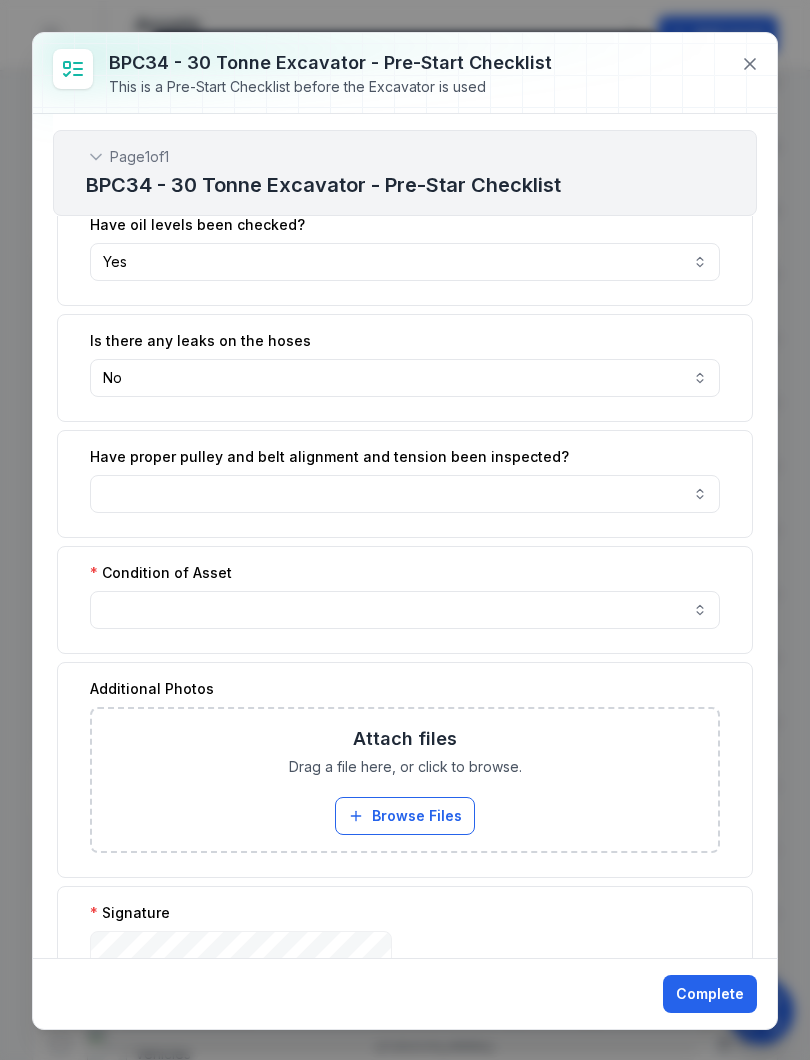 click at bounding box center [405, 610] 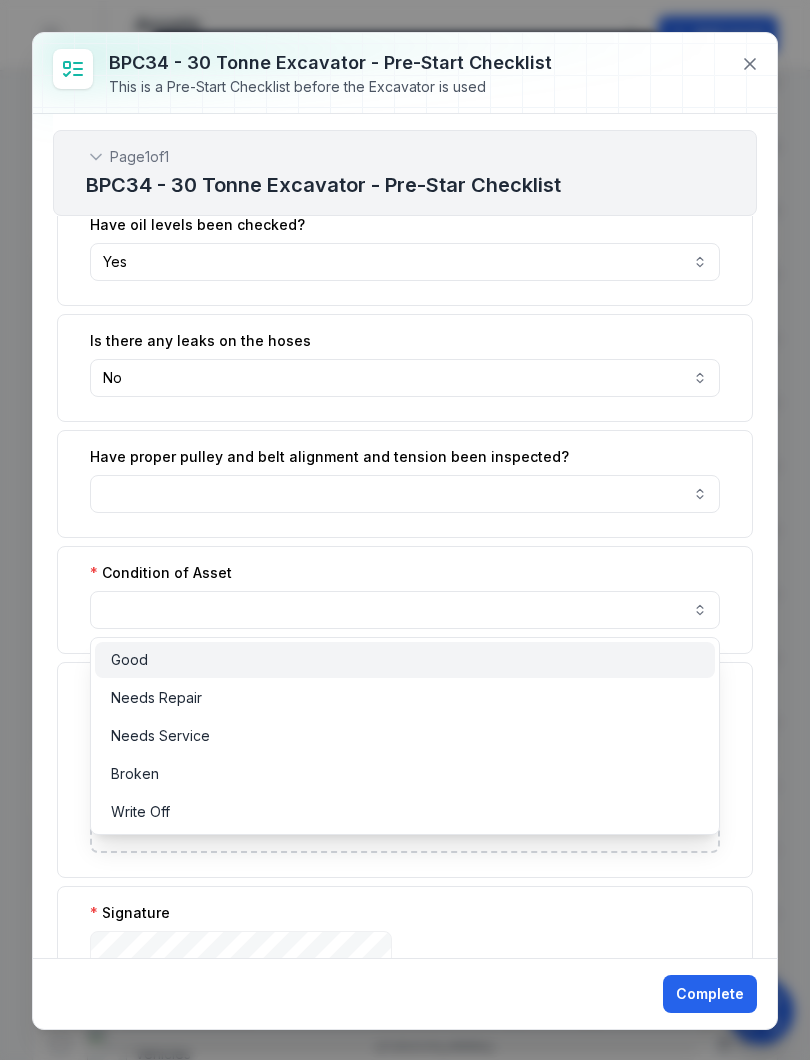 click on "Good" at bounding box center (405, 660) 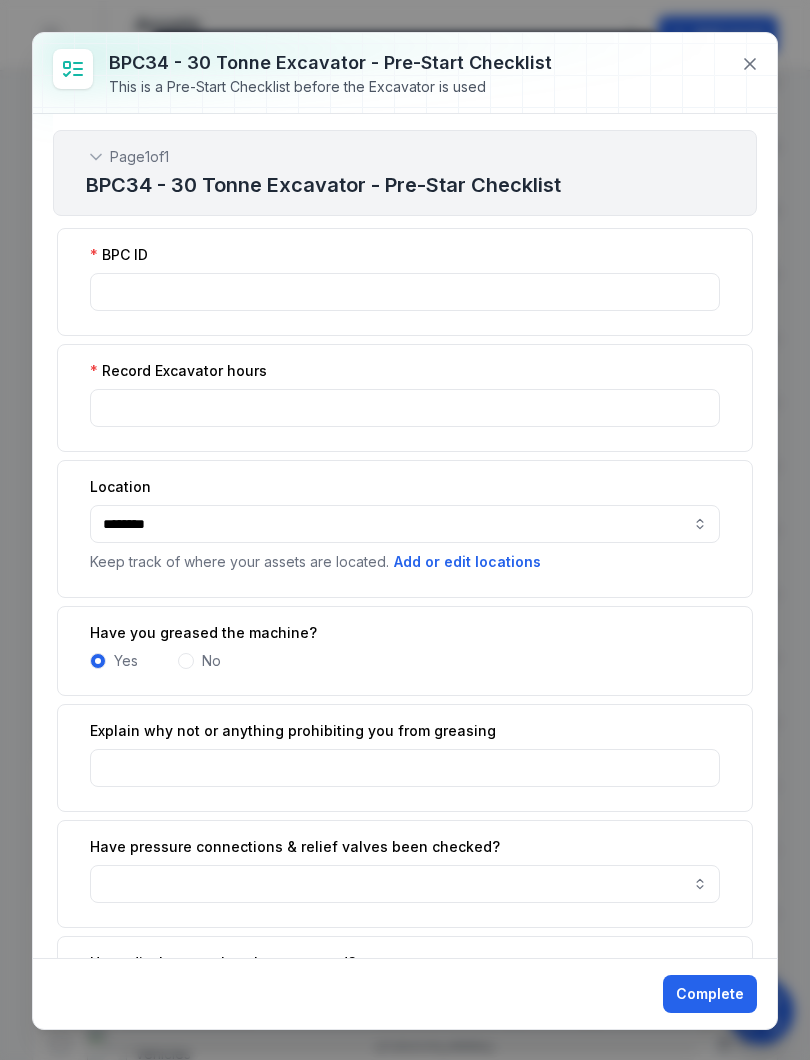 scroll, scrollTop: 0, scrollLeft: 0, axis: both 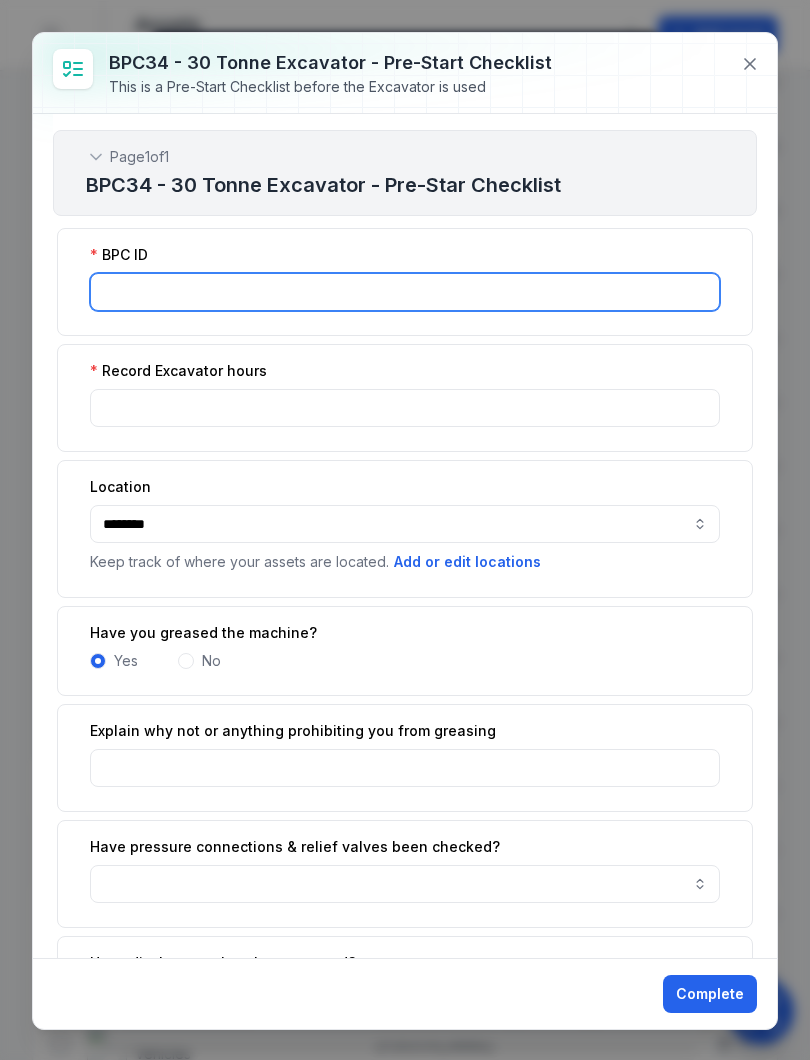 click at bounding box center [405, 292] 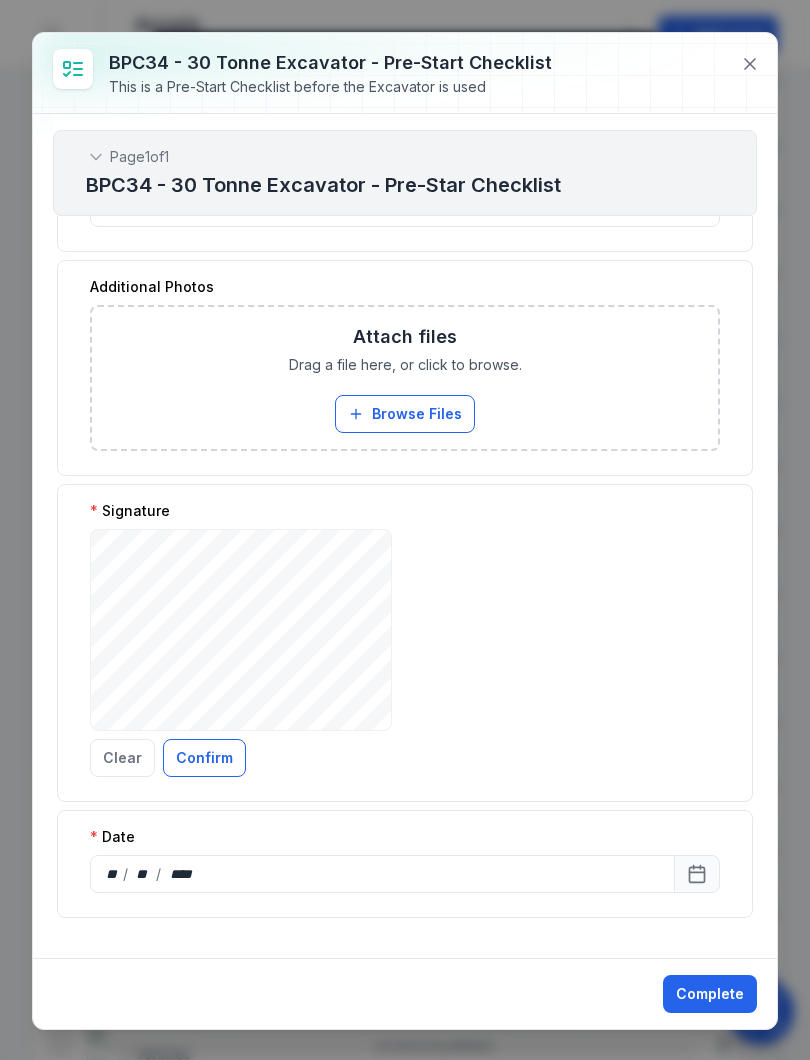 scroll, scrollTop: 1256, scrollLeft: 0, axis: vertical 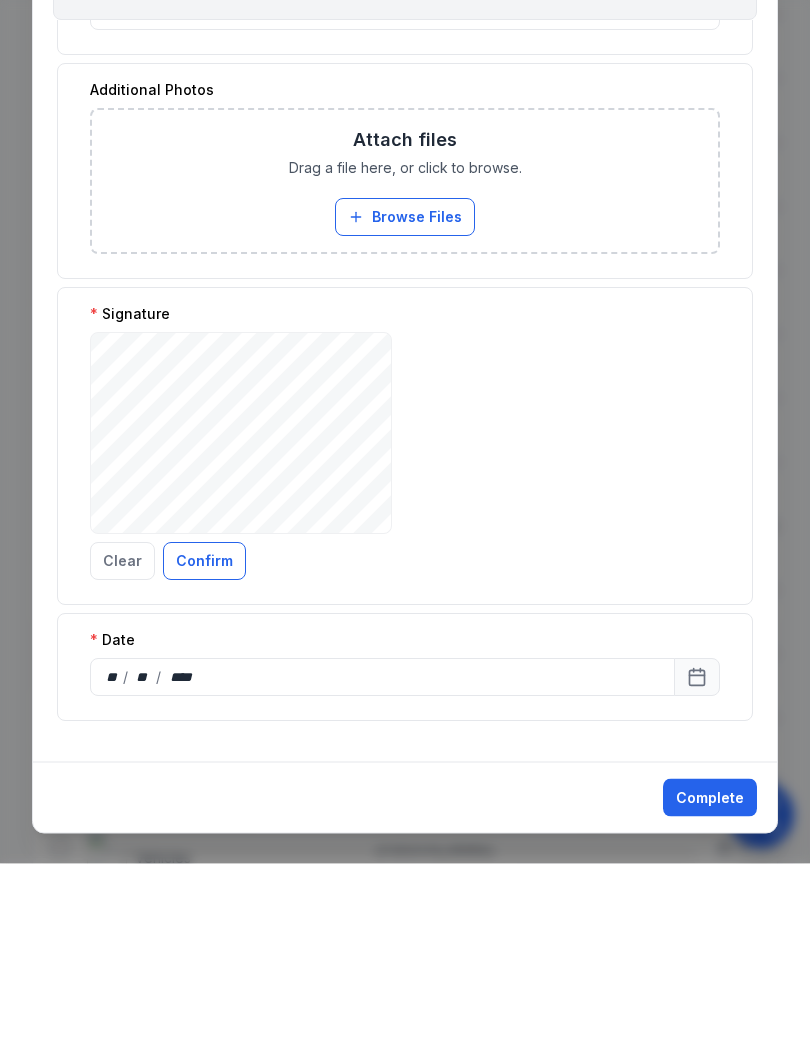 type on "******" 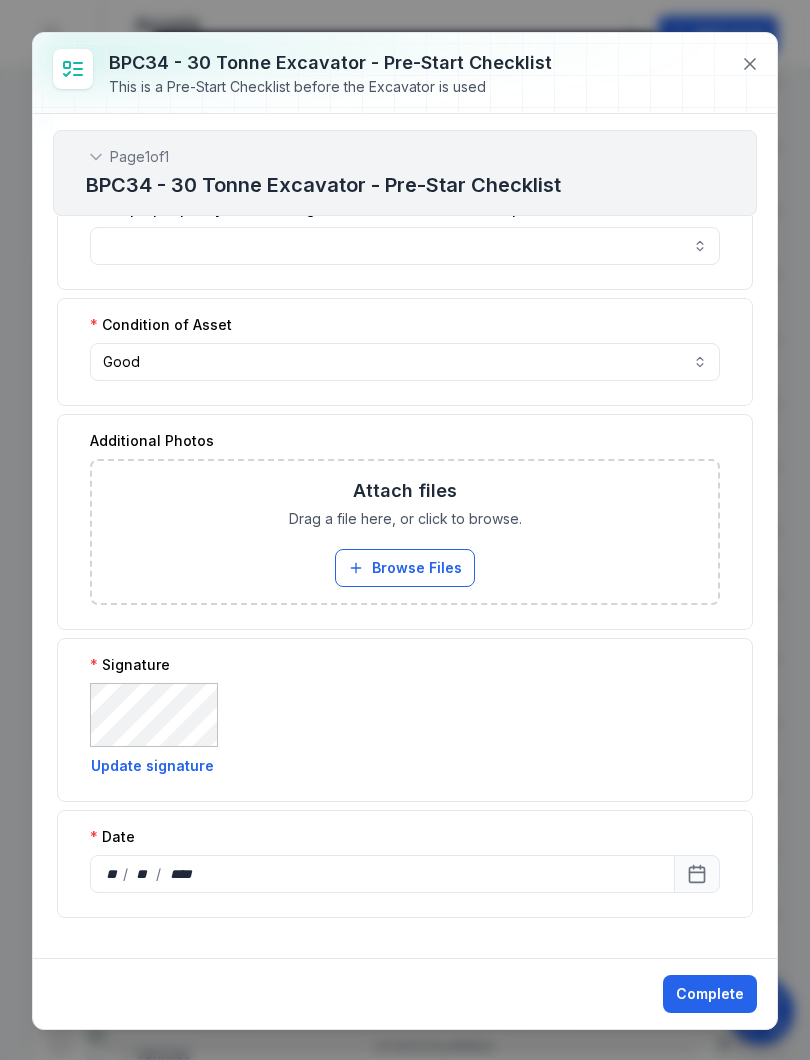 scroll, scrollTop: 1102, scrollLeft: 0, axis: vertical 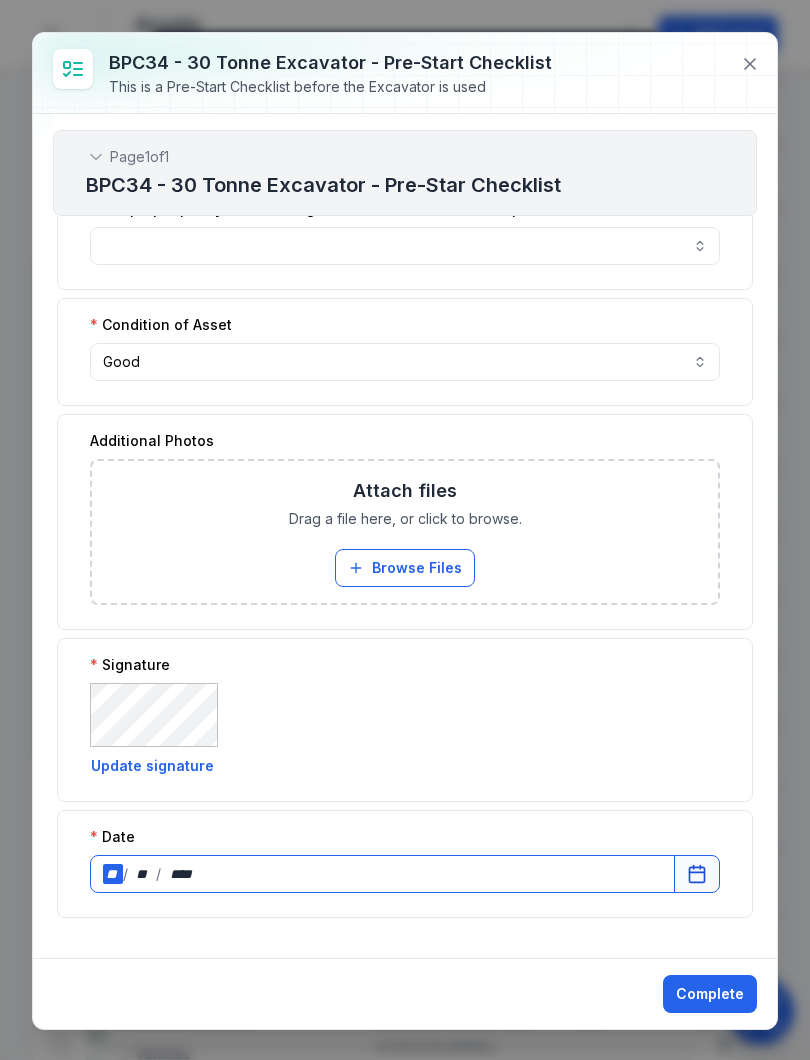 click on "**" at bounding box center (113, 874) 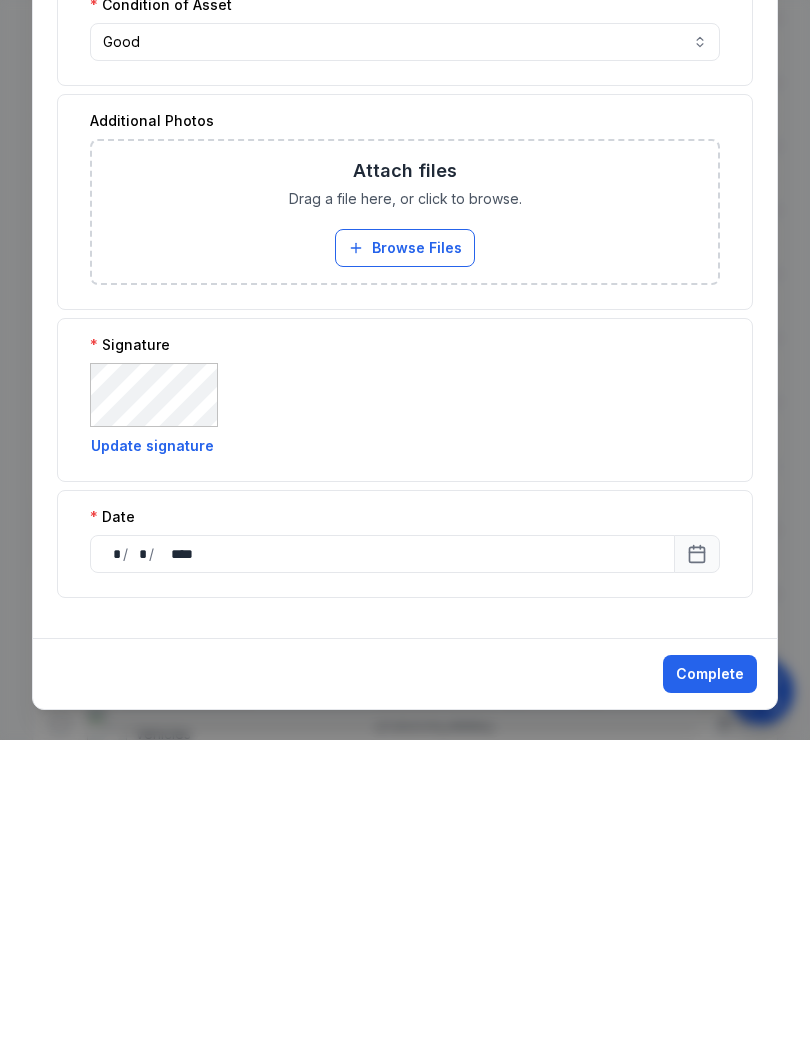 click on "Complete" at bounding box center (710, 994) 